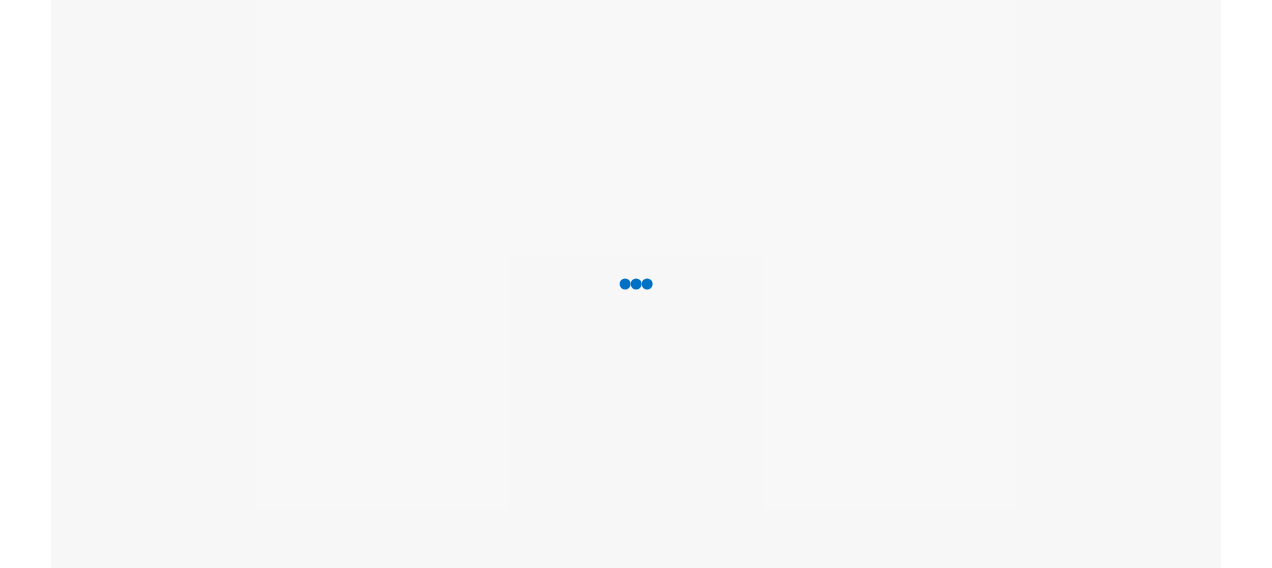 scroll, scrollTop: 0, scrollLeft: 0, axis: both 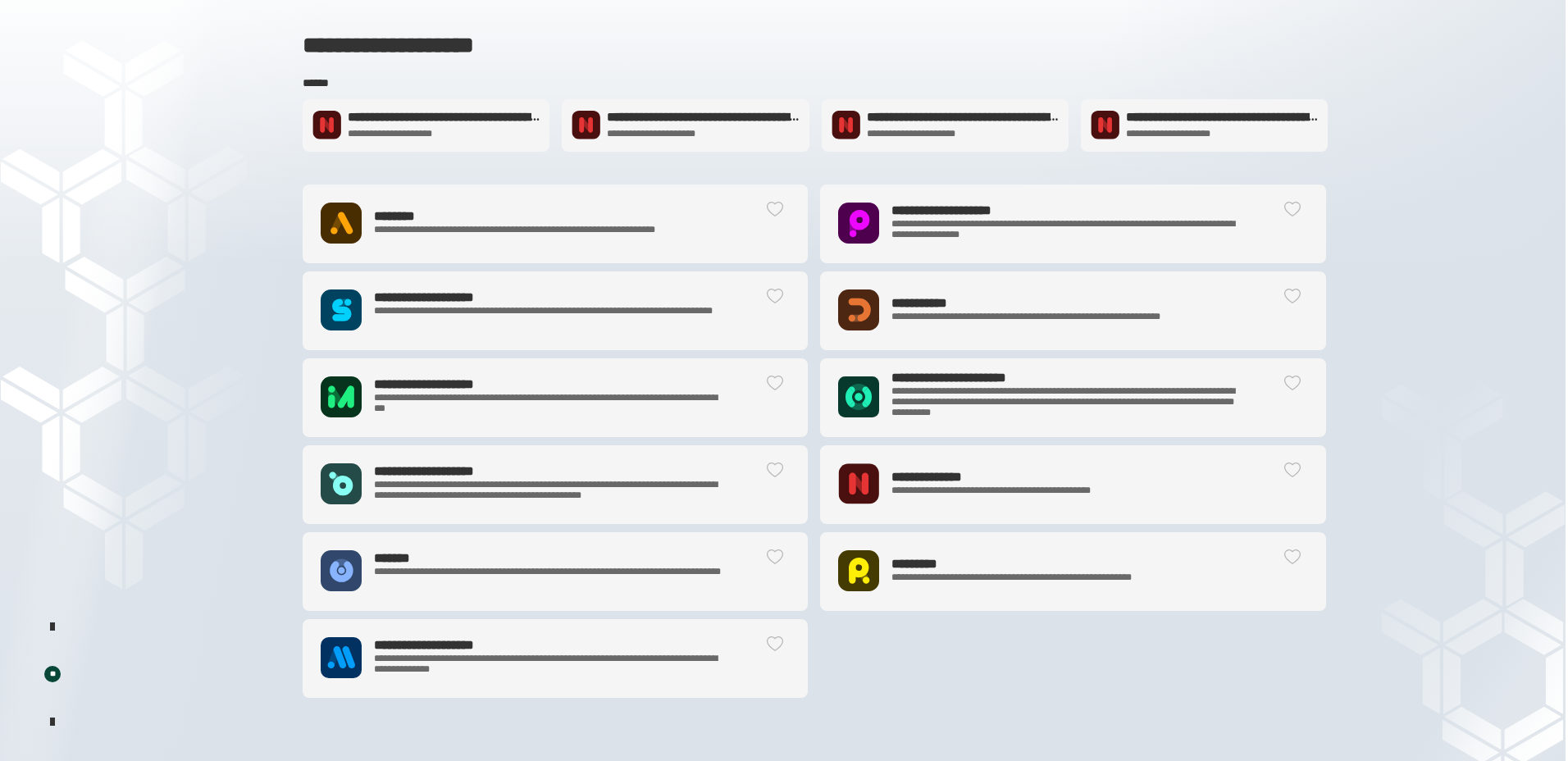click on "**********" 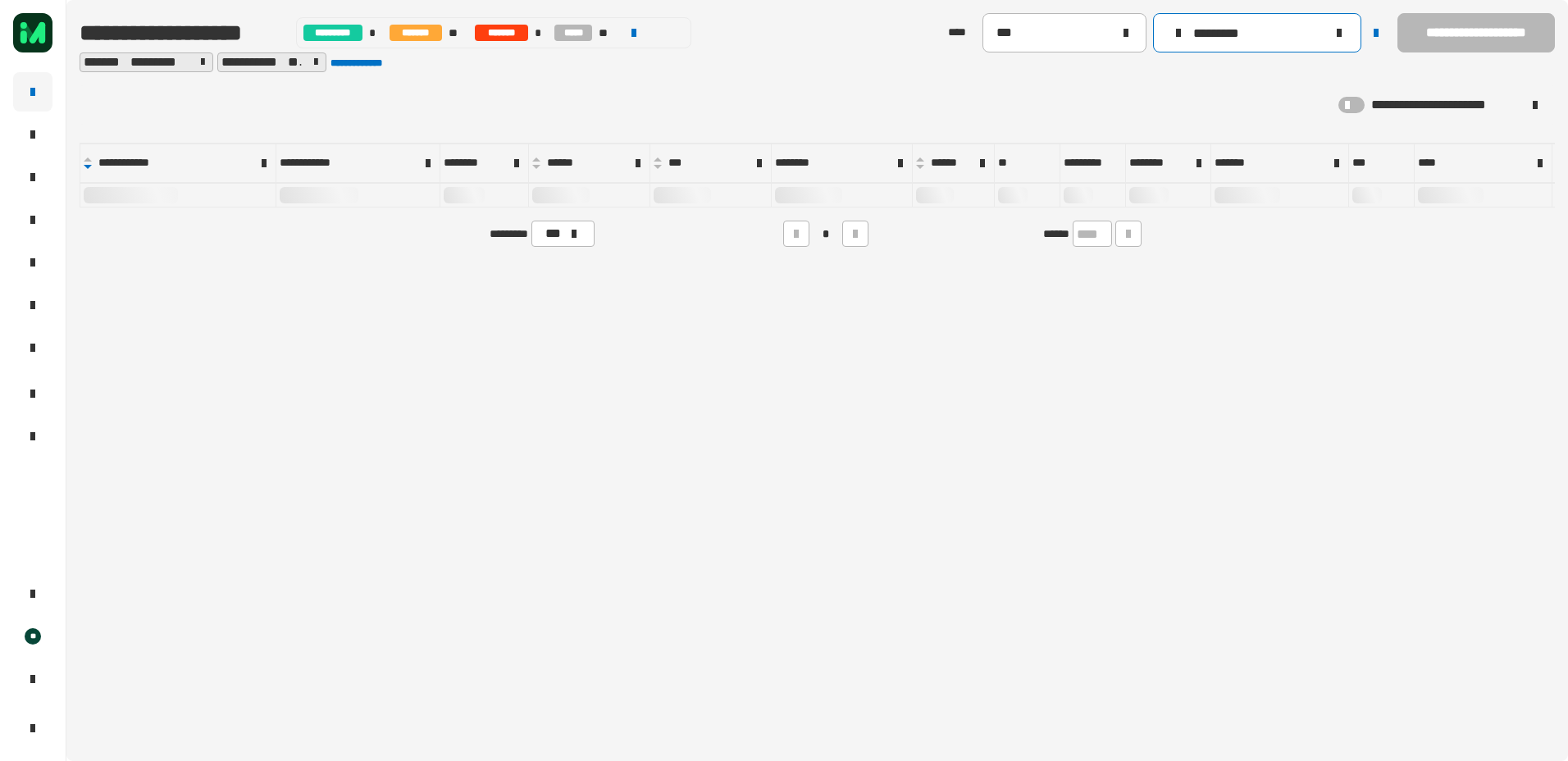 click 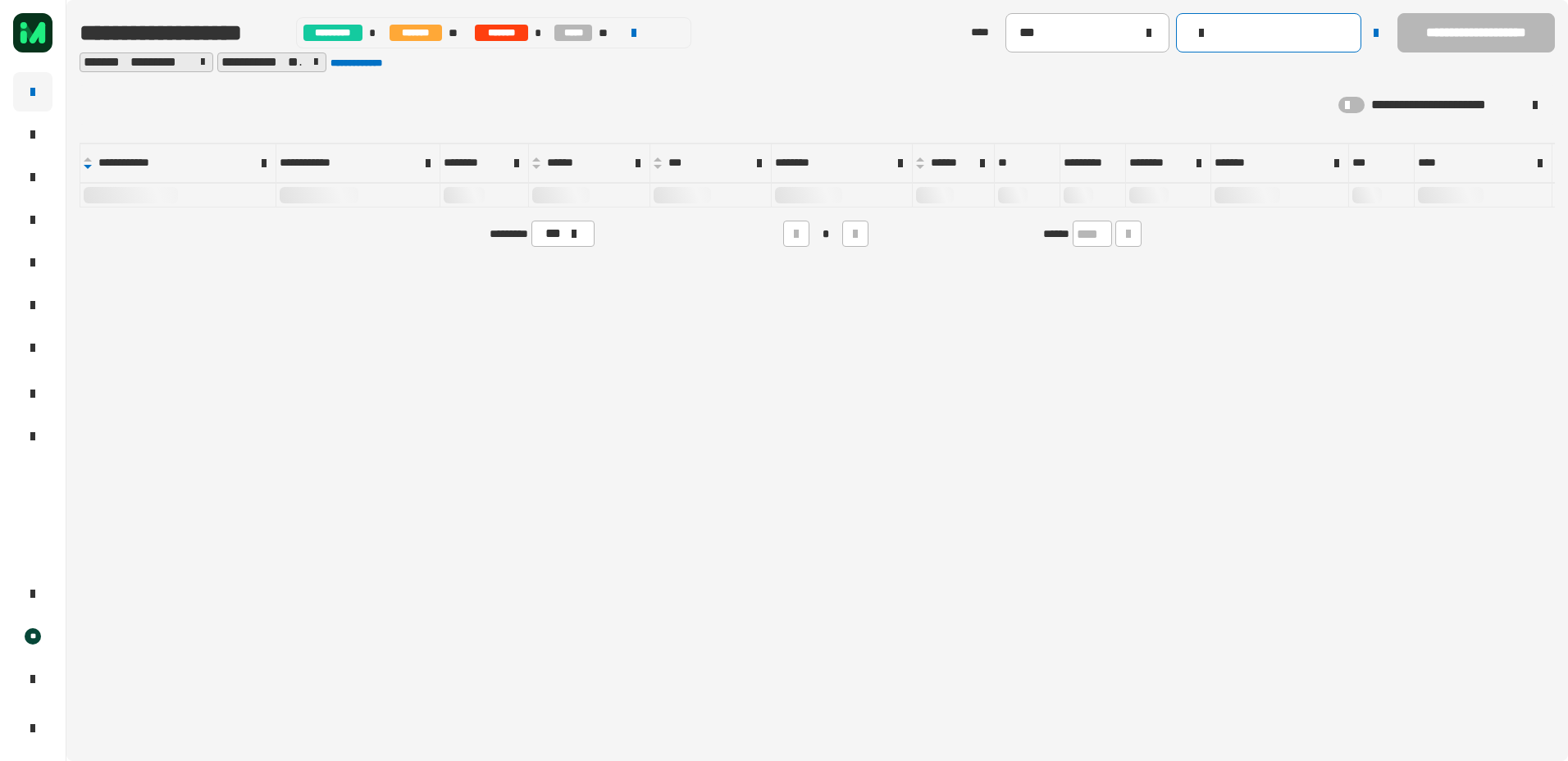 click 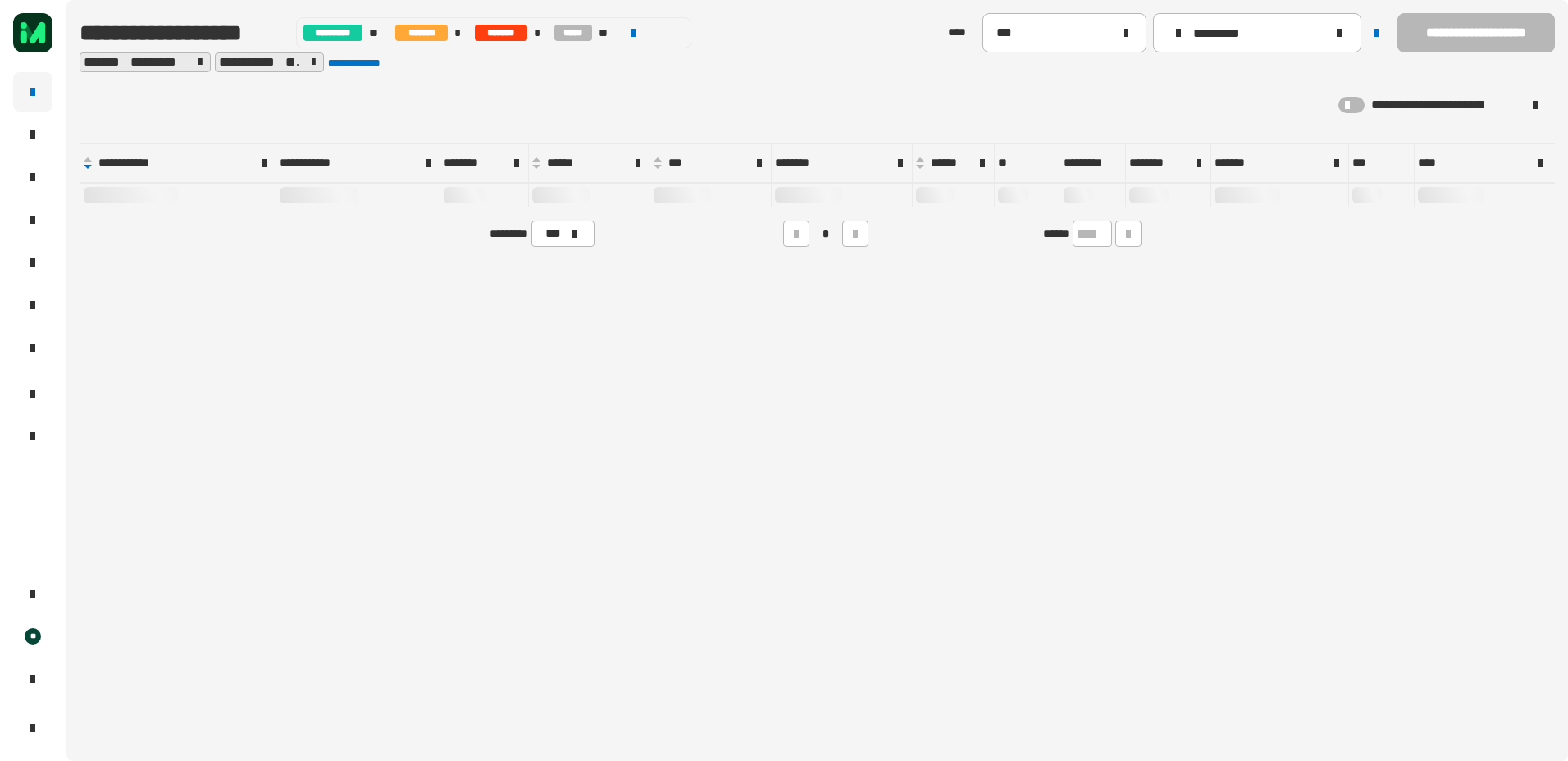 click 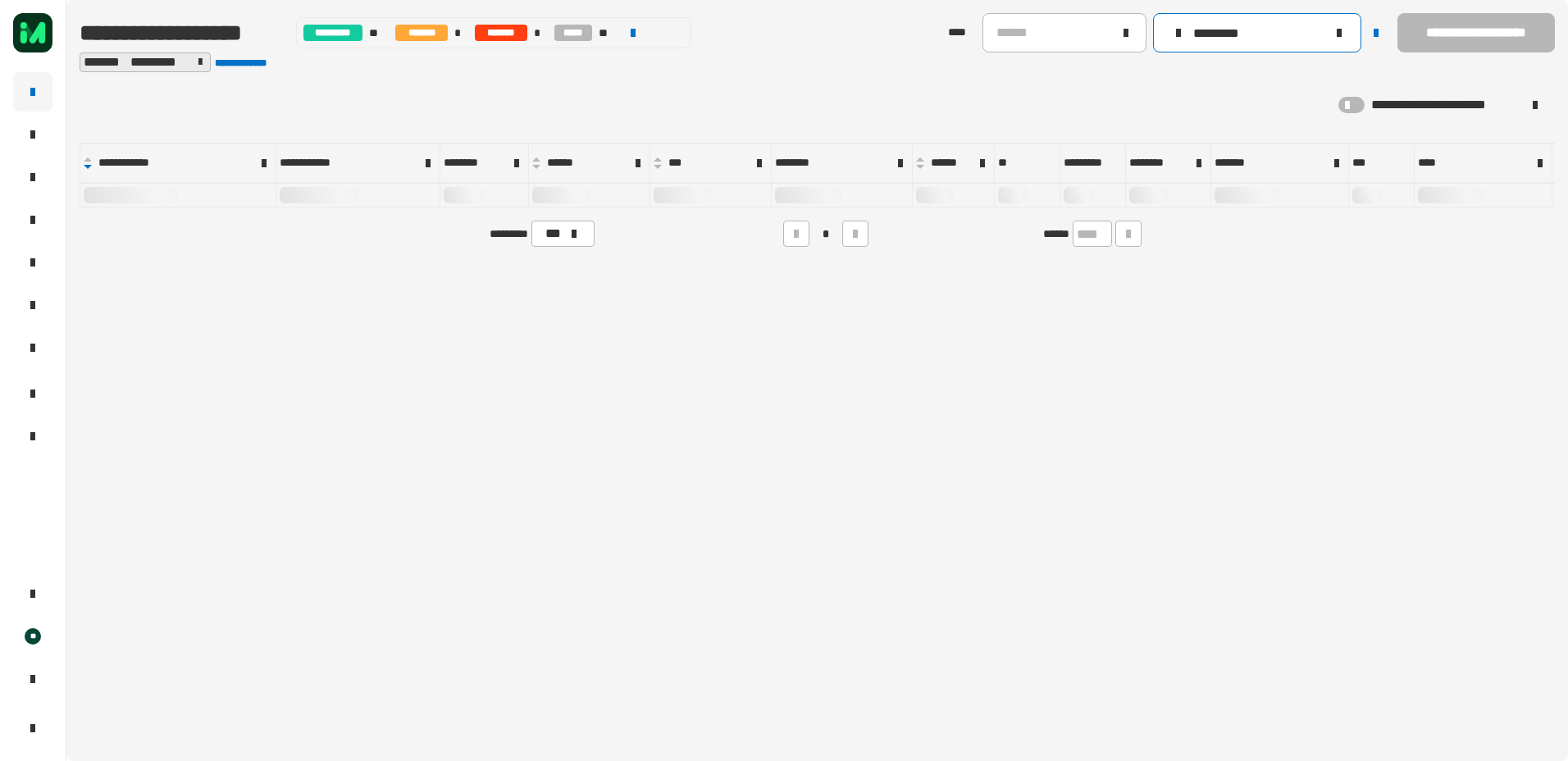 click on "*********" 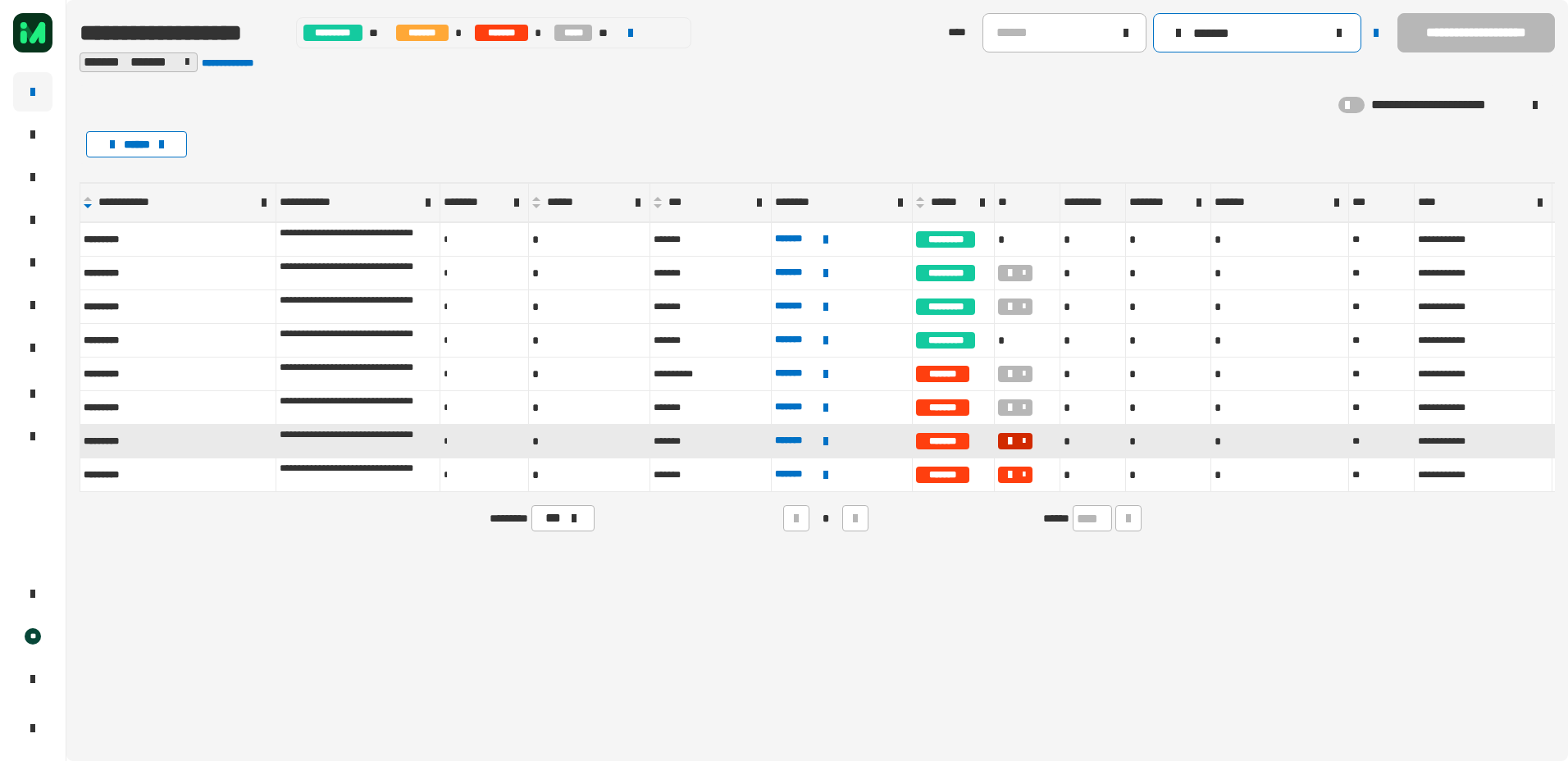 type on "*******" 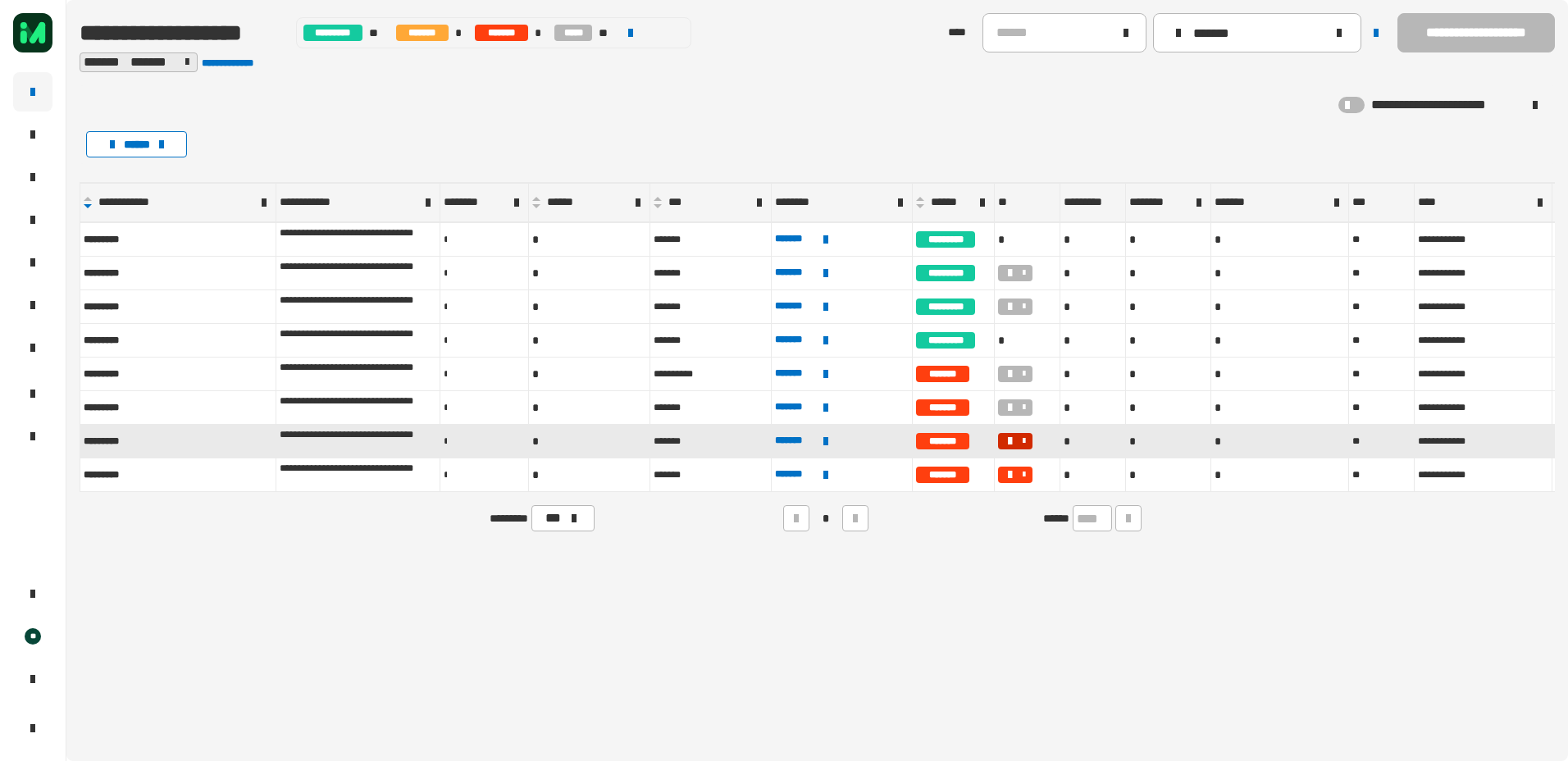click at bounding box center (1010, 441) 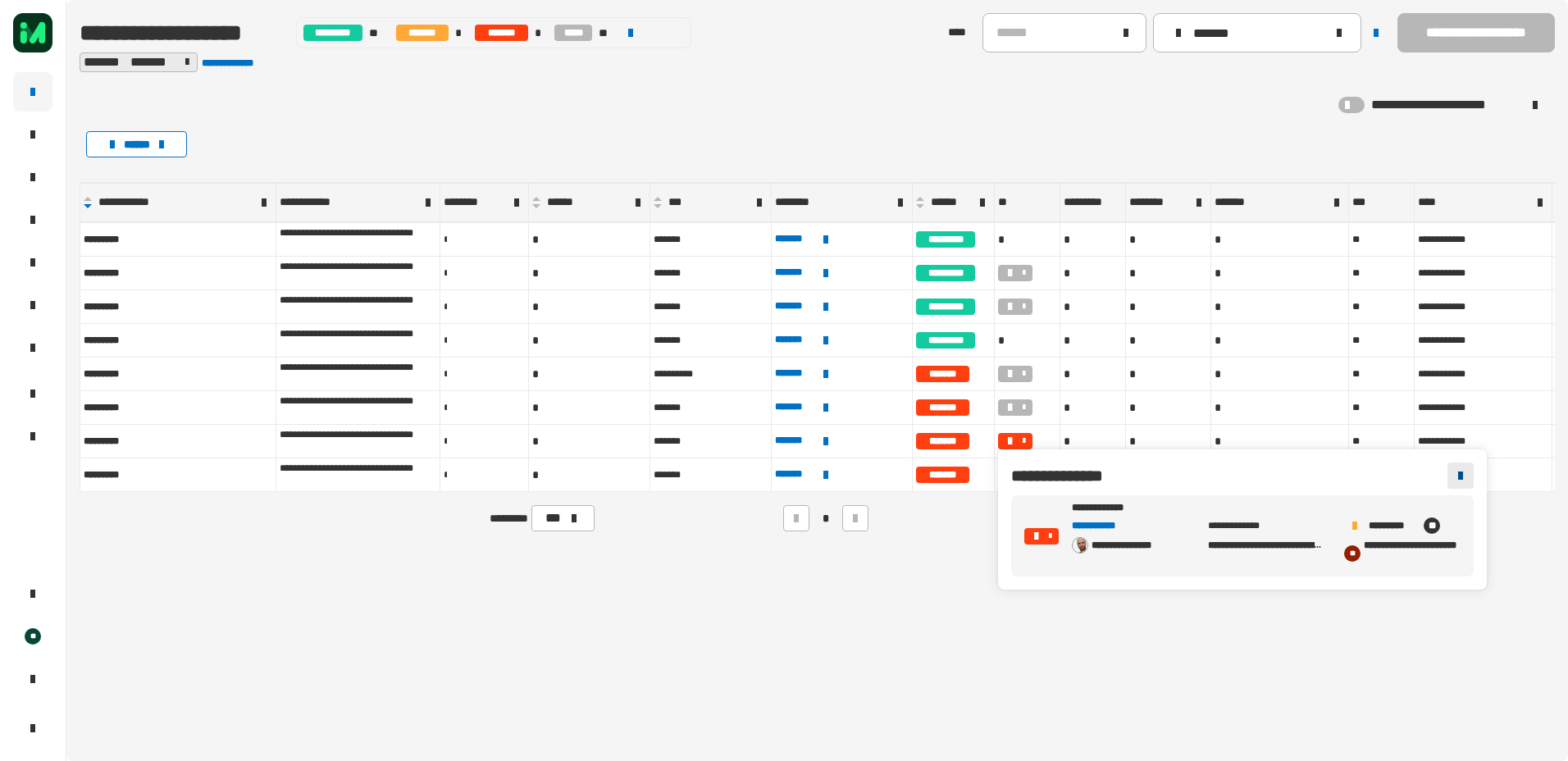 click at bounding box center (1461, 476) 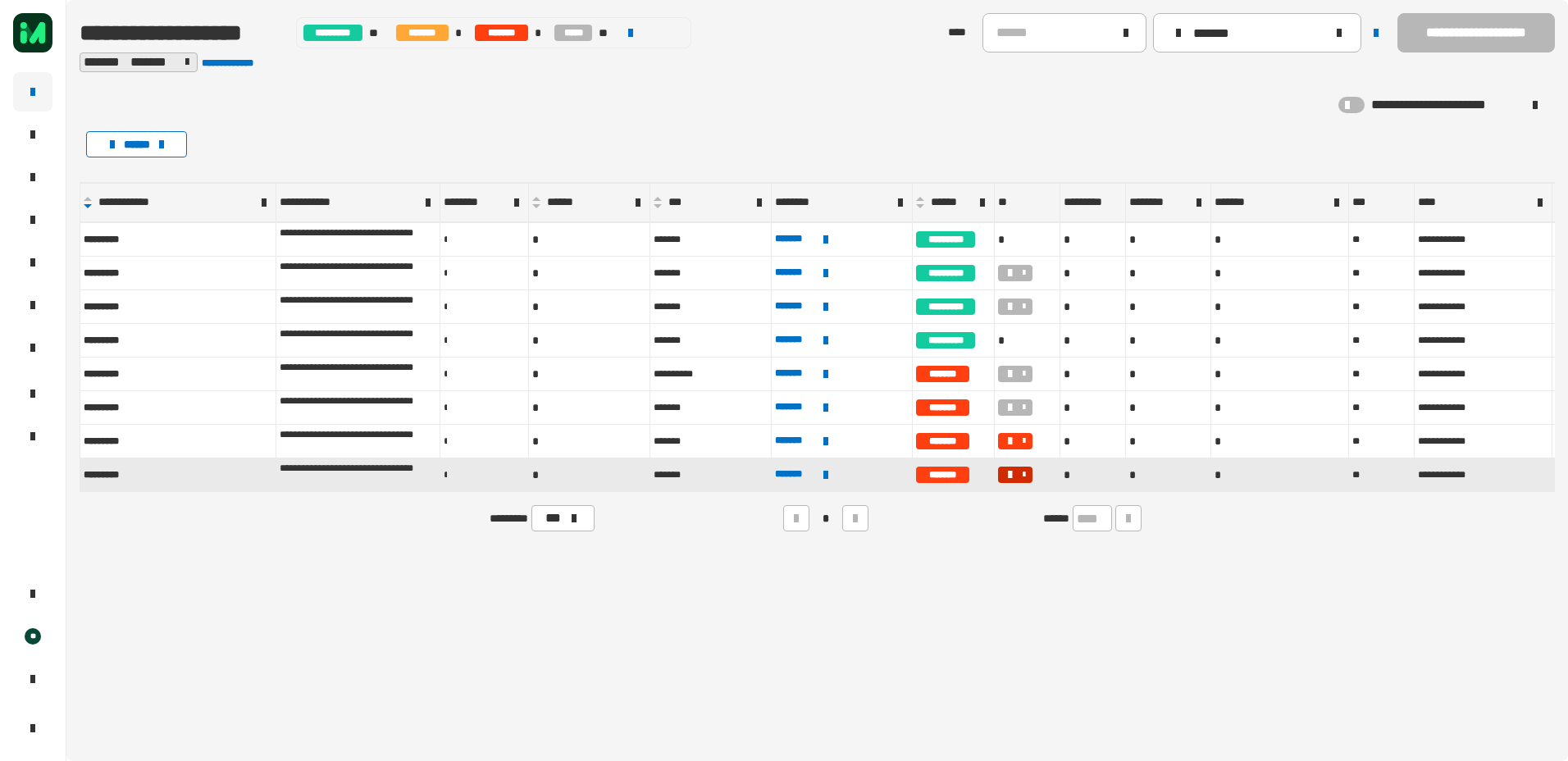 click at bounding box center [1010, 475] 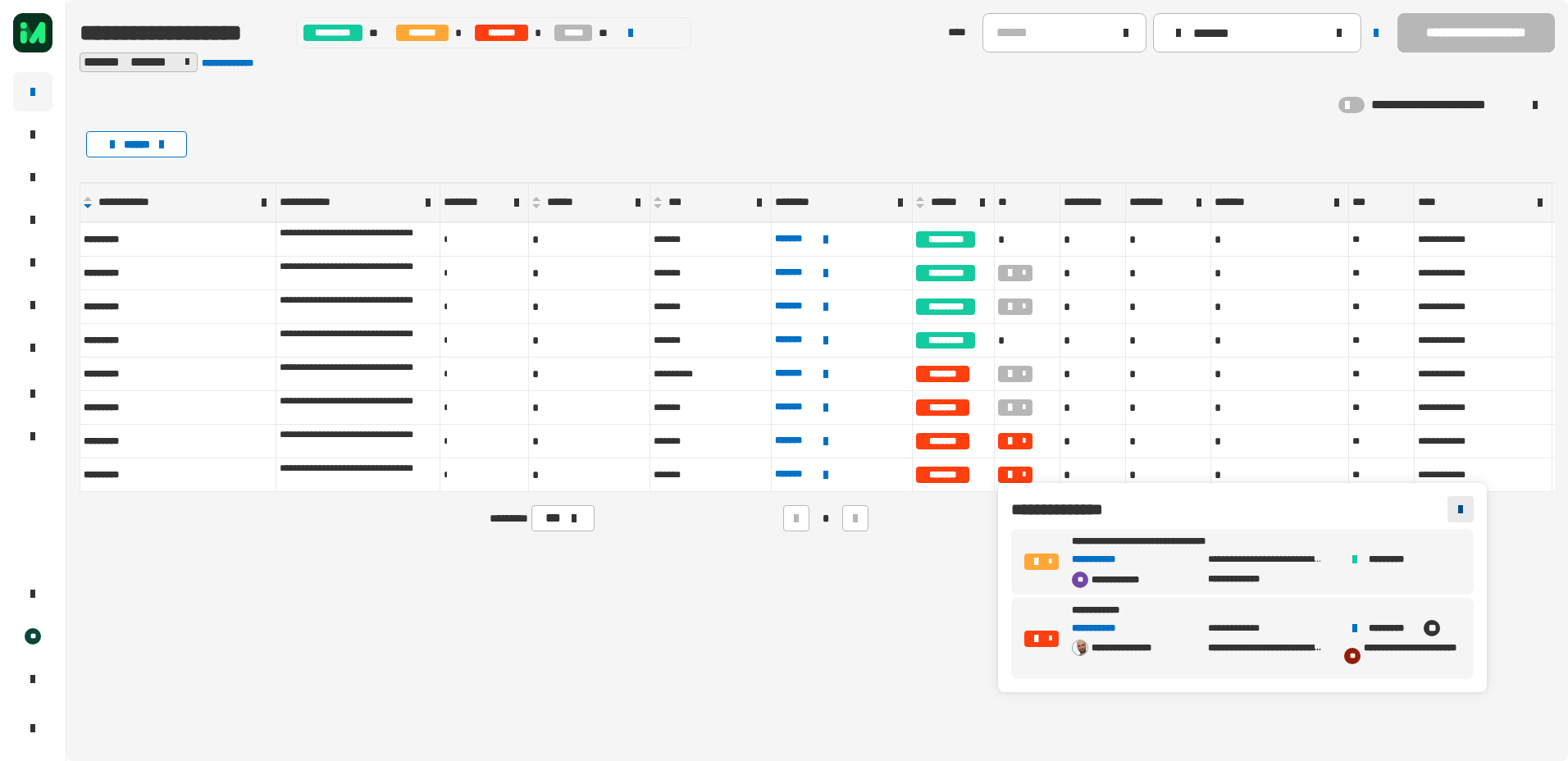 click at bounding box center (1461, 509) 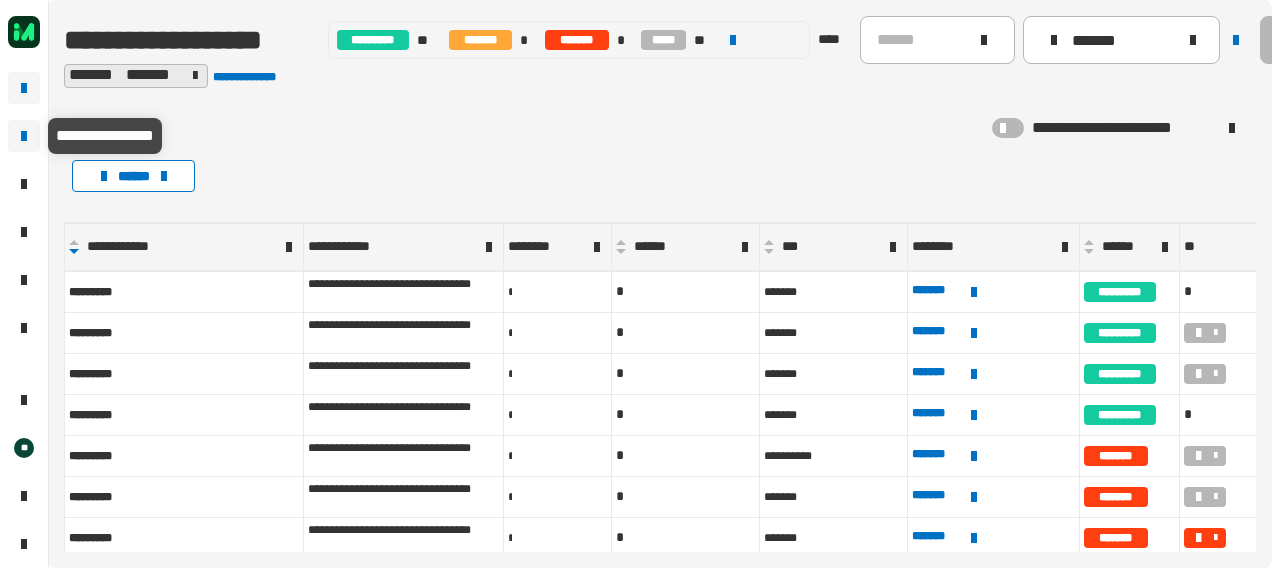 click 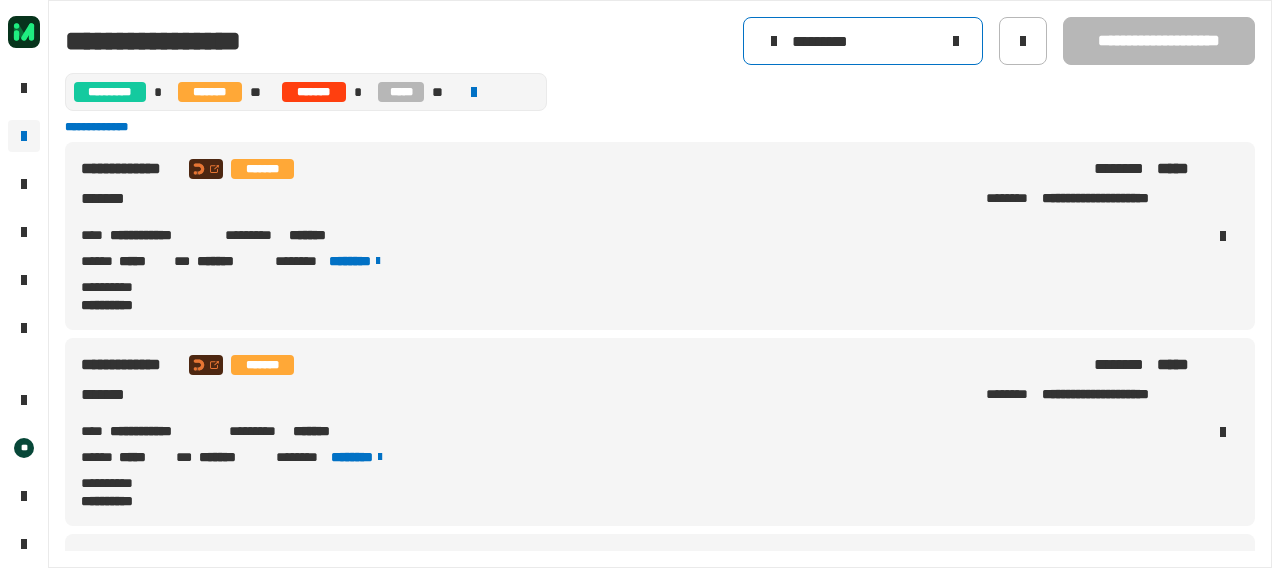 click 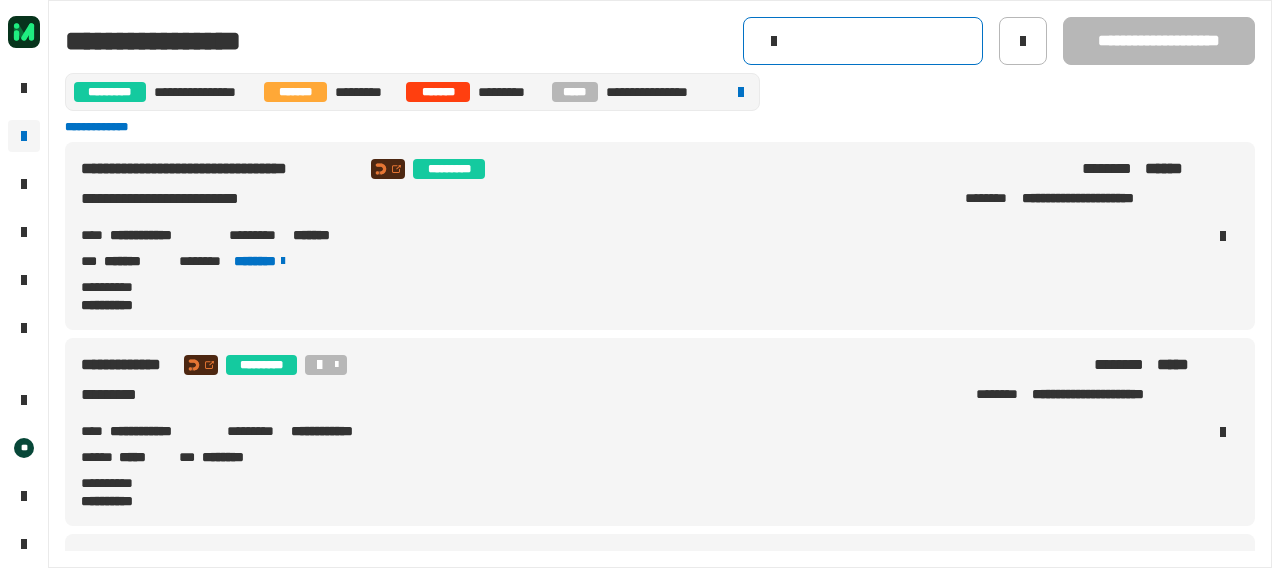 click 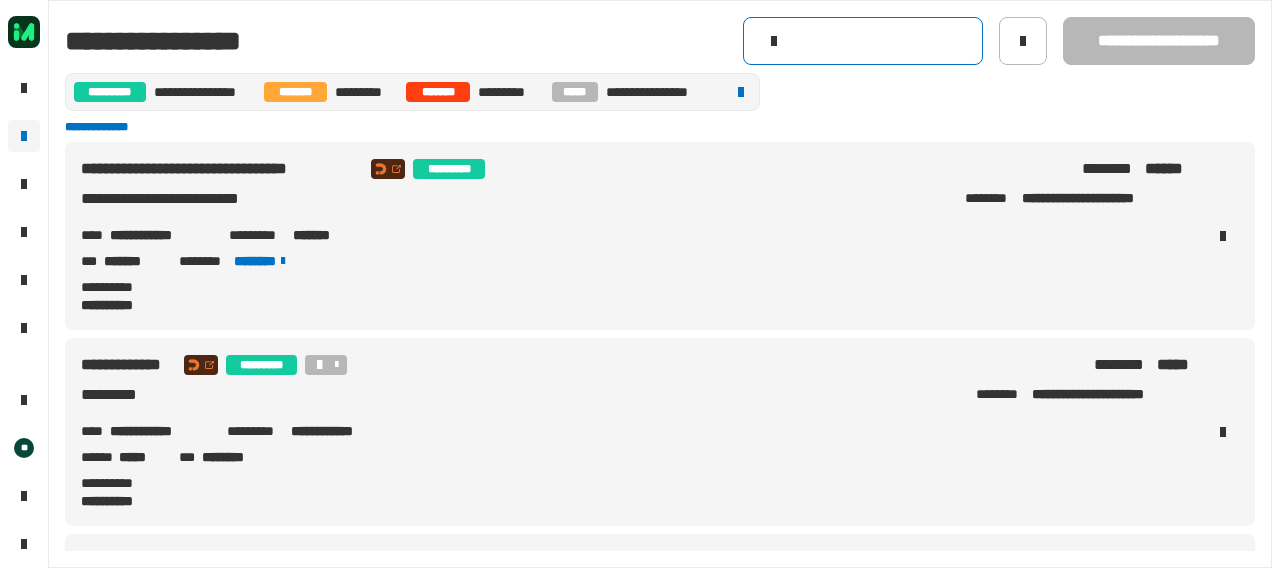 click 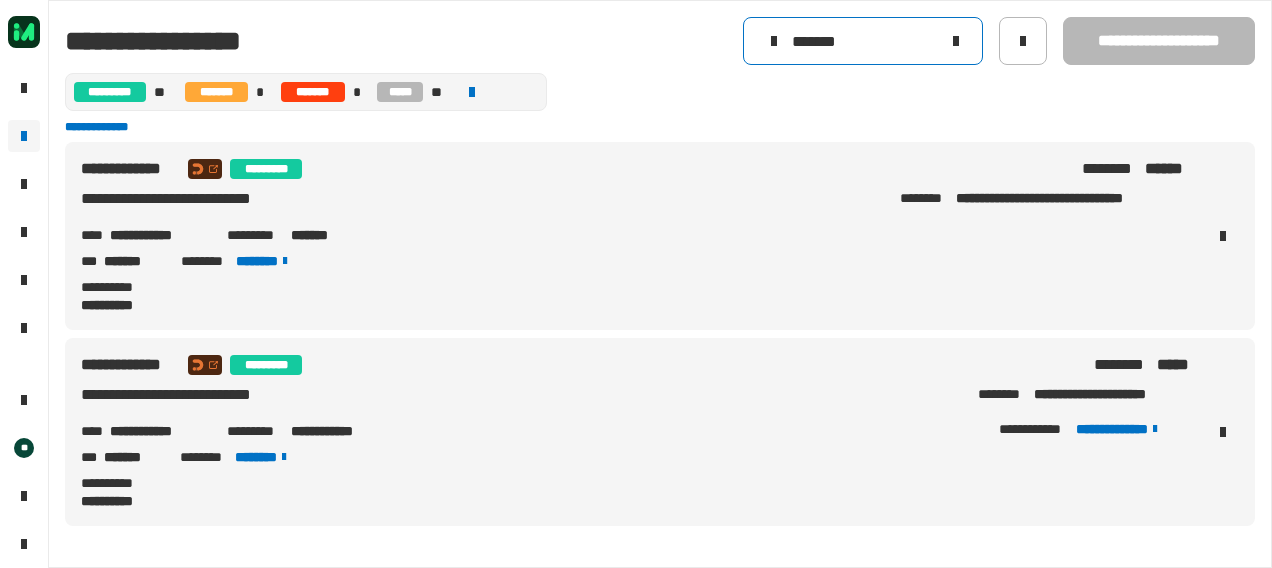 drag, startPoint x: 900, startPoint y: 45, endPoint x: 554, endPoint y: 26, distance: 346.52127 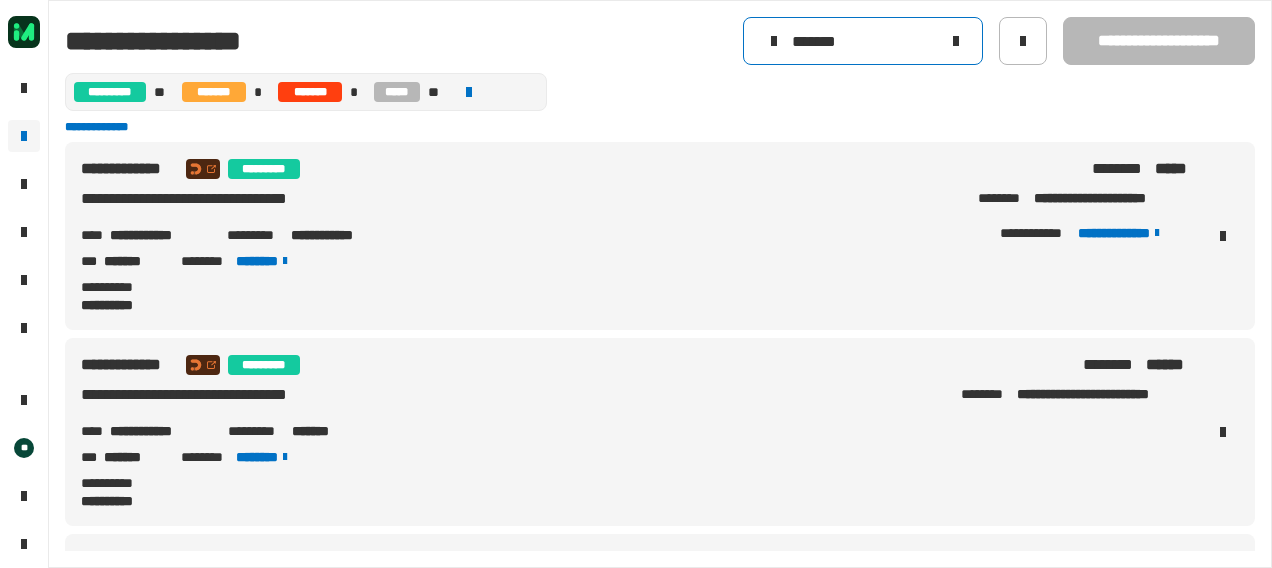 click 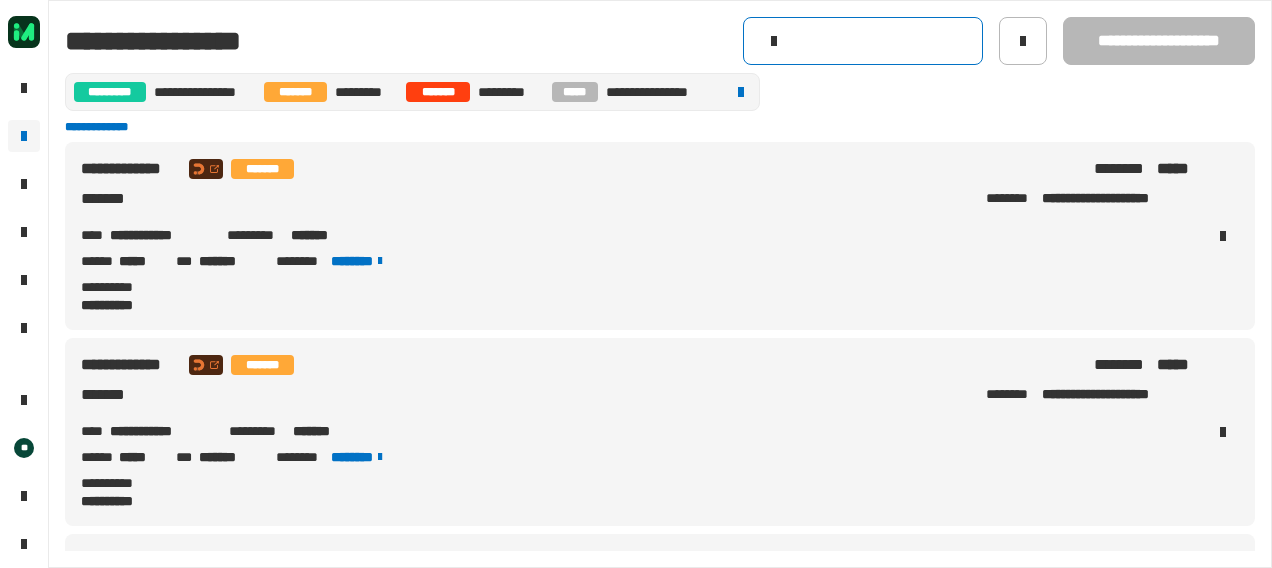 click 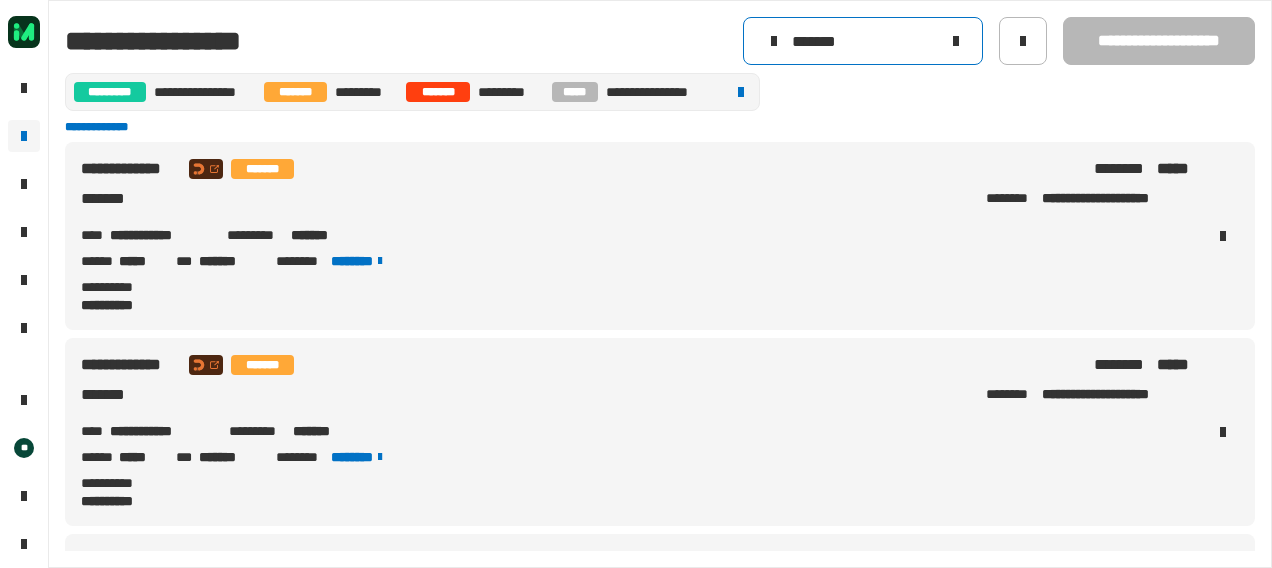 type on "*******" 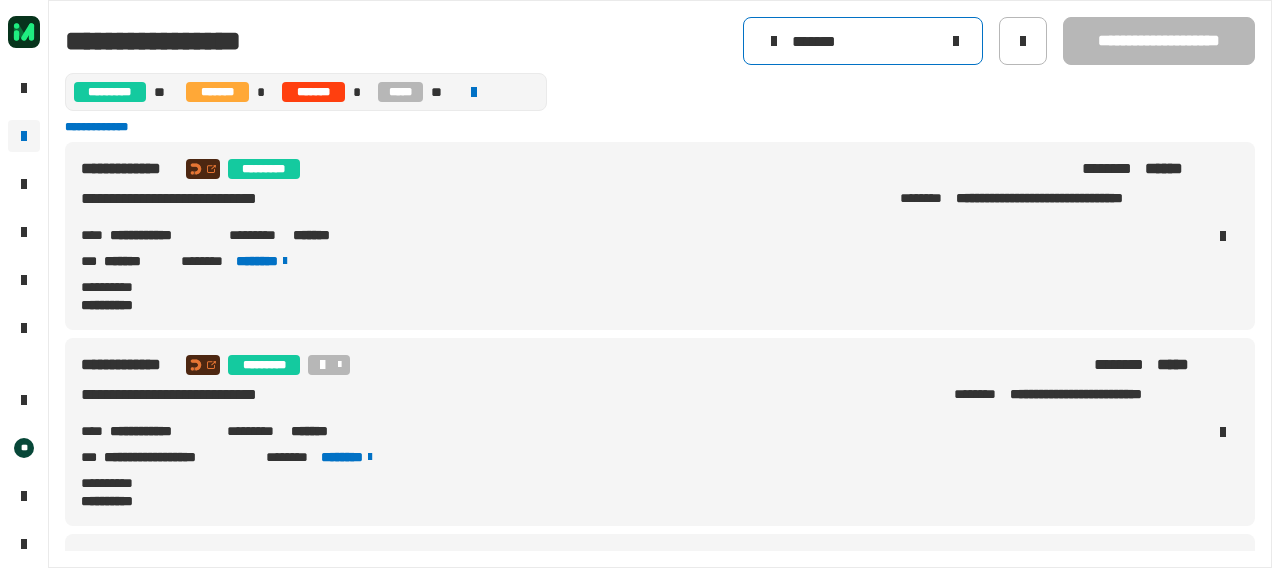 click 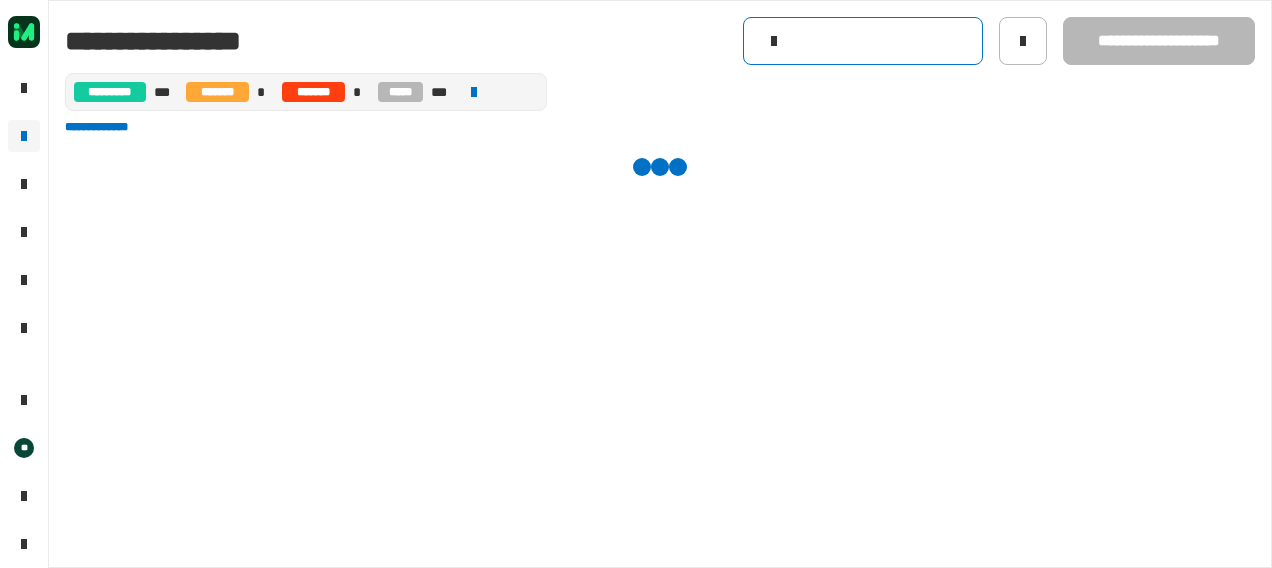 click 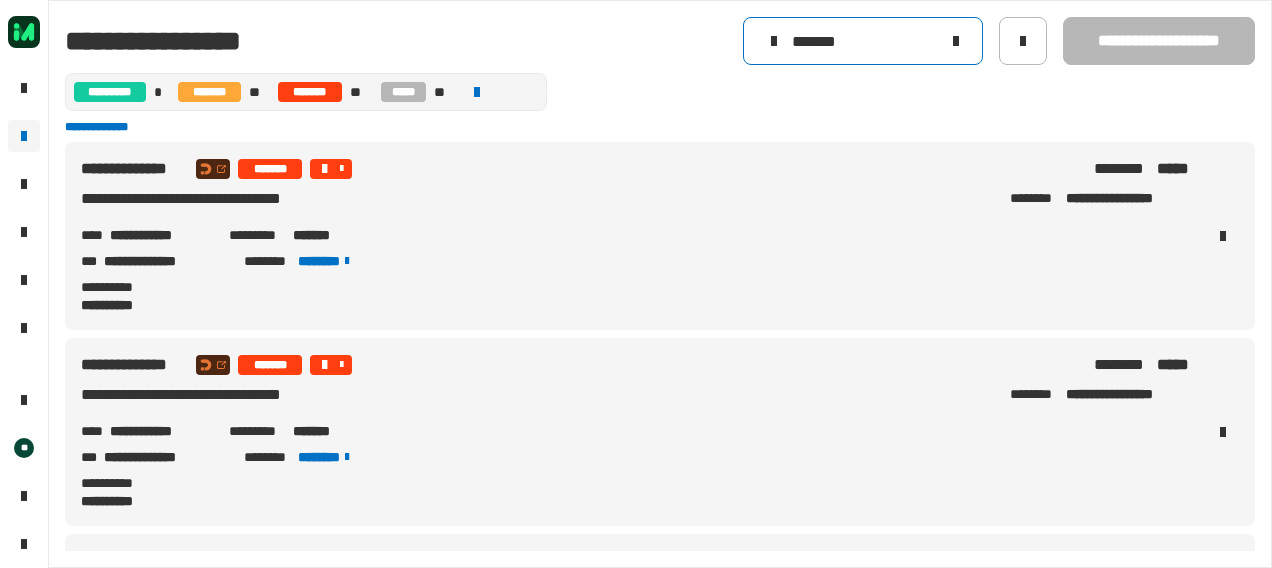 click on "*******" 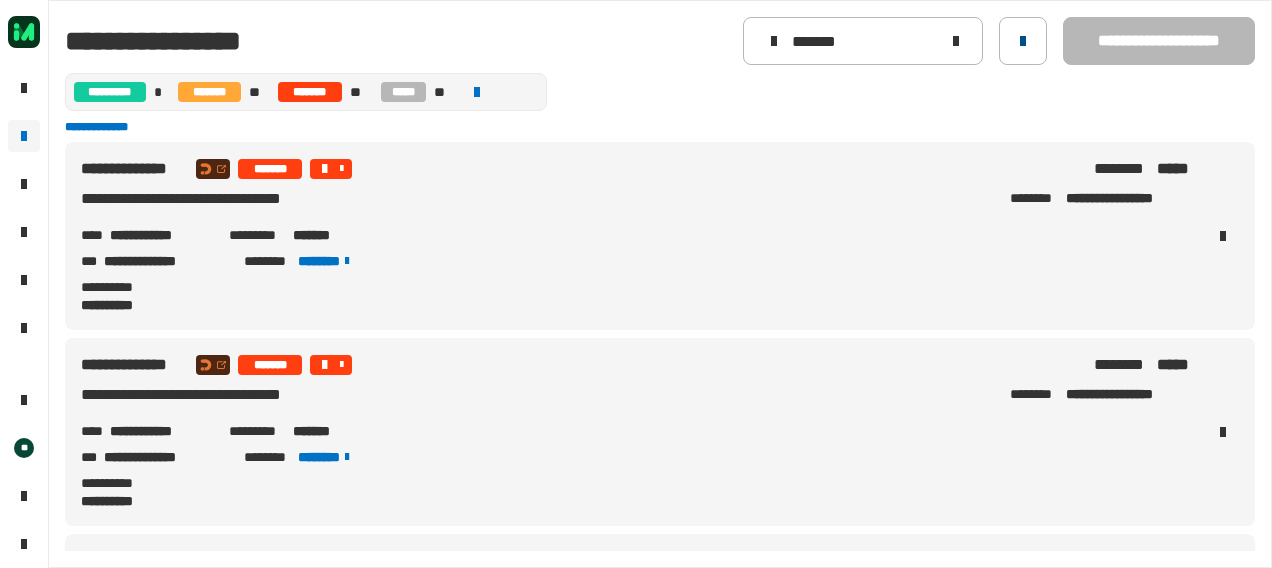 click 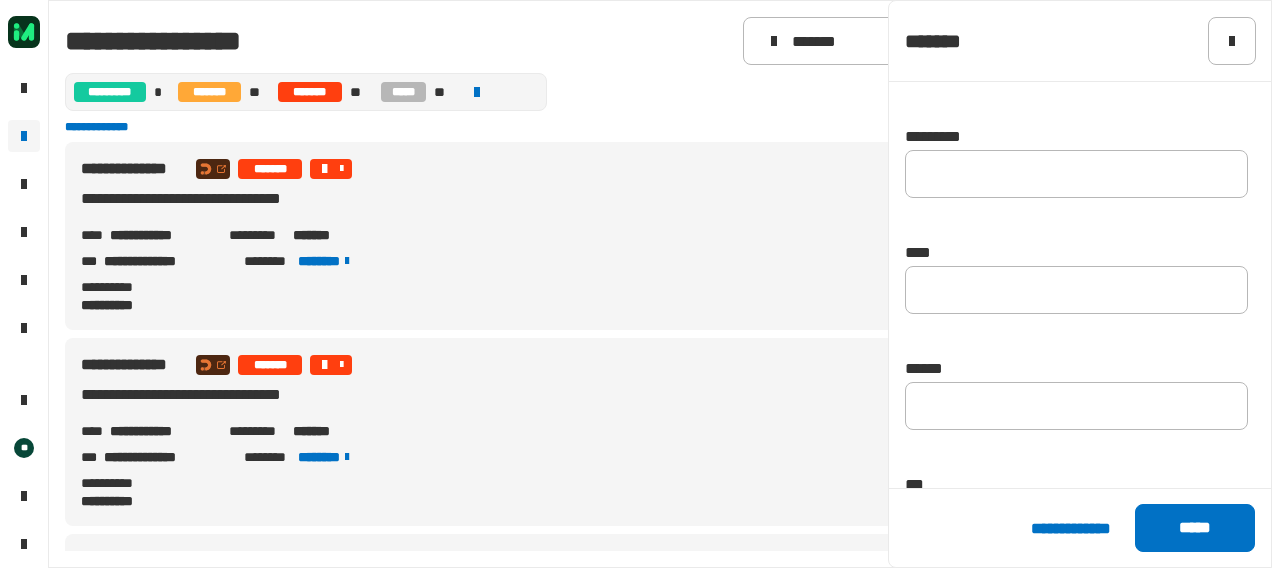 scroll, scrollTop: 551, scrollLeft: 0, axis: vertical 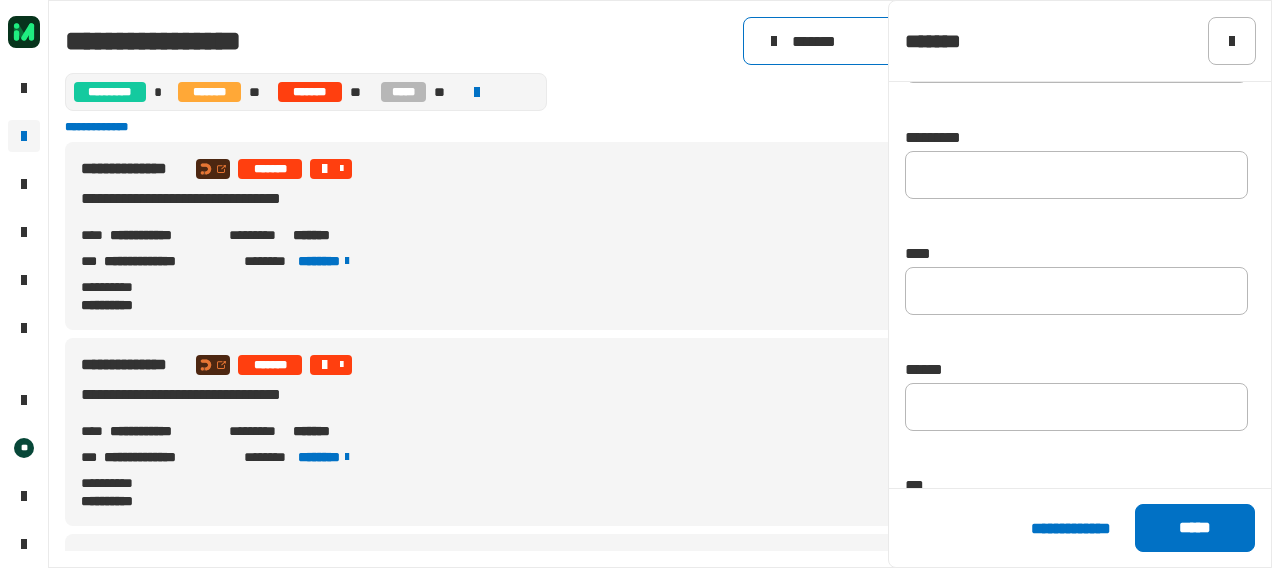 click on "*******" 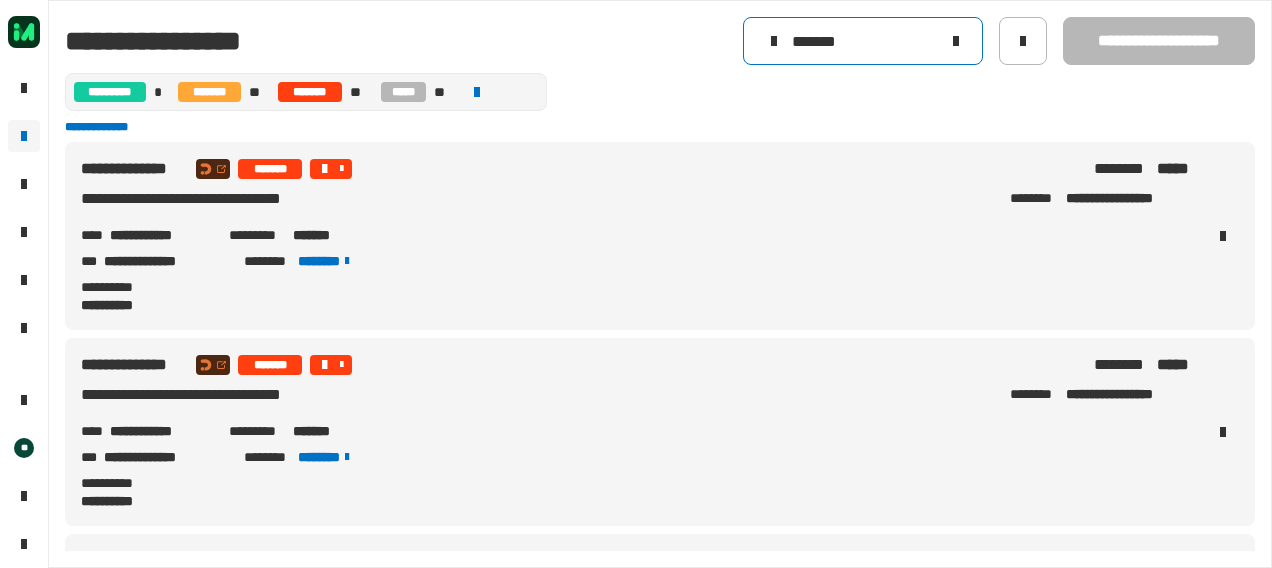 drag, startPoint x: 860, startPoint y: 44, endPoint x: 739, endPoint y: 53, distance: 121.33425 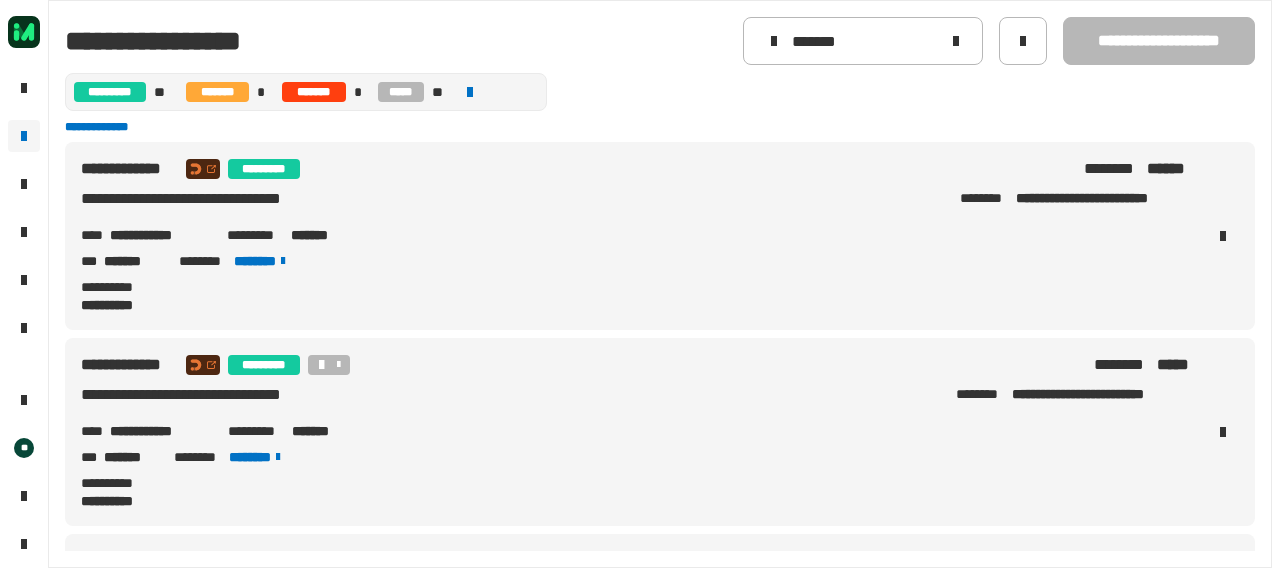 drag, startPoint x: 681, startPoint y: 288, endPoint x: 505, endPoint y: 326, distance: 180.05554 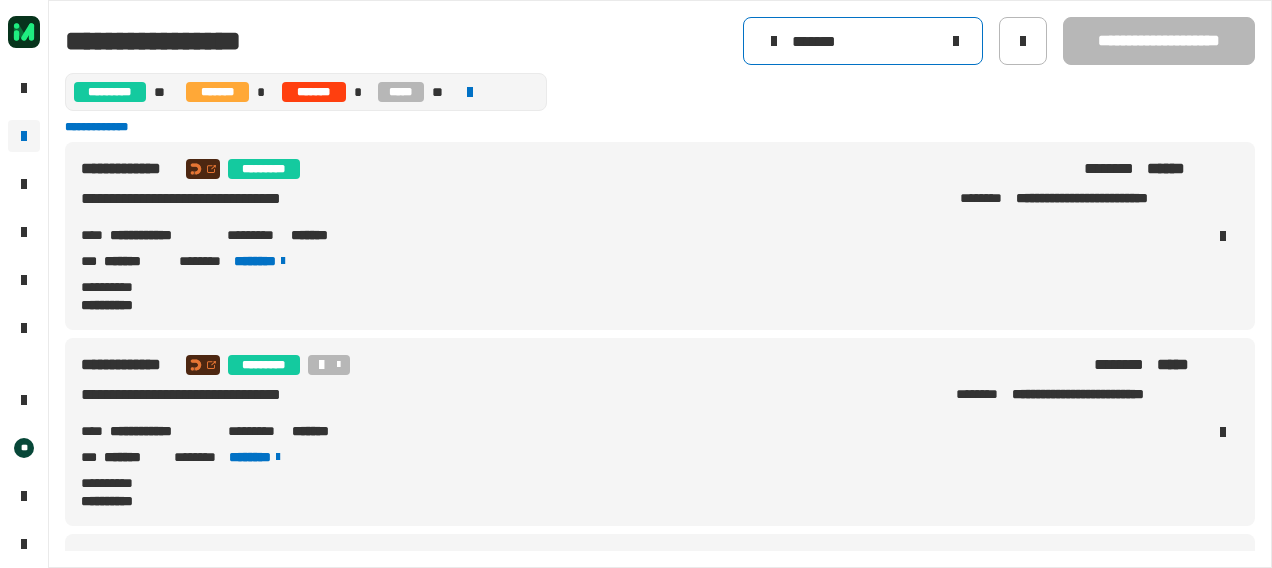 drag, startPoint x: 884, startPoint y: 38, endPoint x: 608, endPoint y: 22, distance: 276.46338 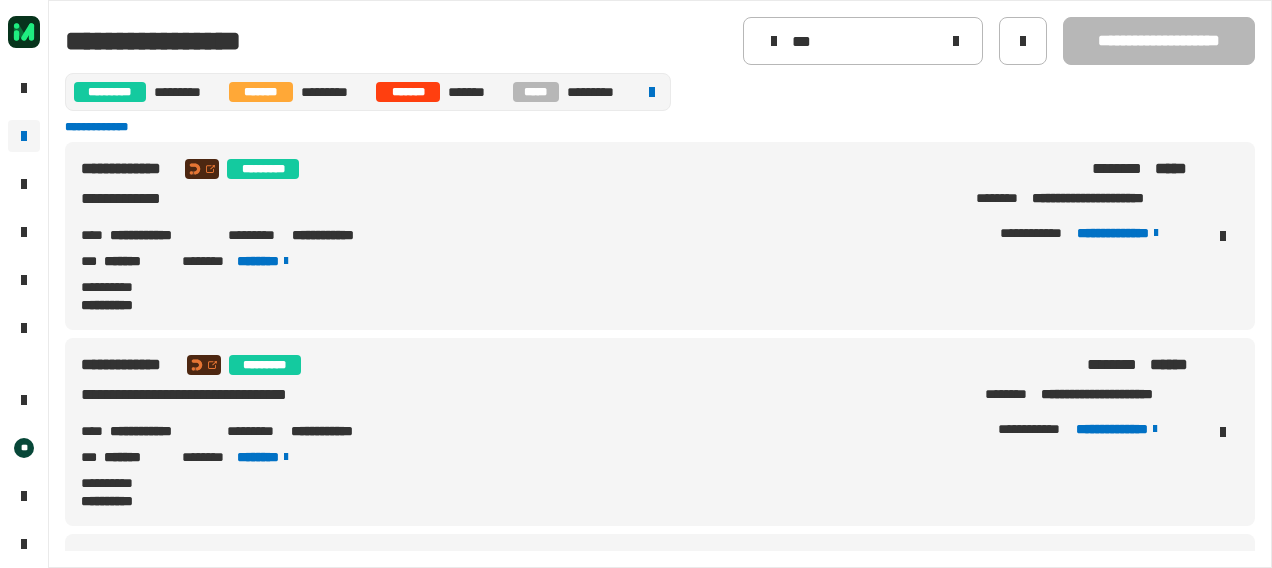 click on "**********" 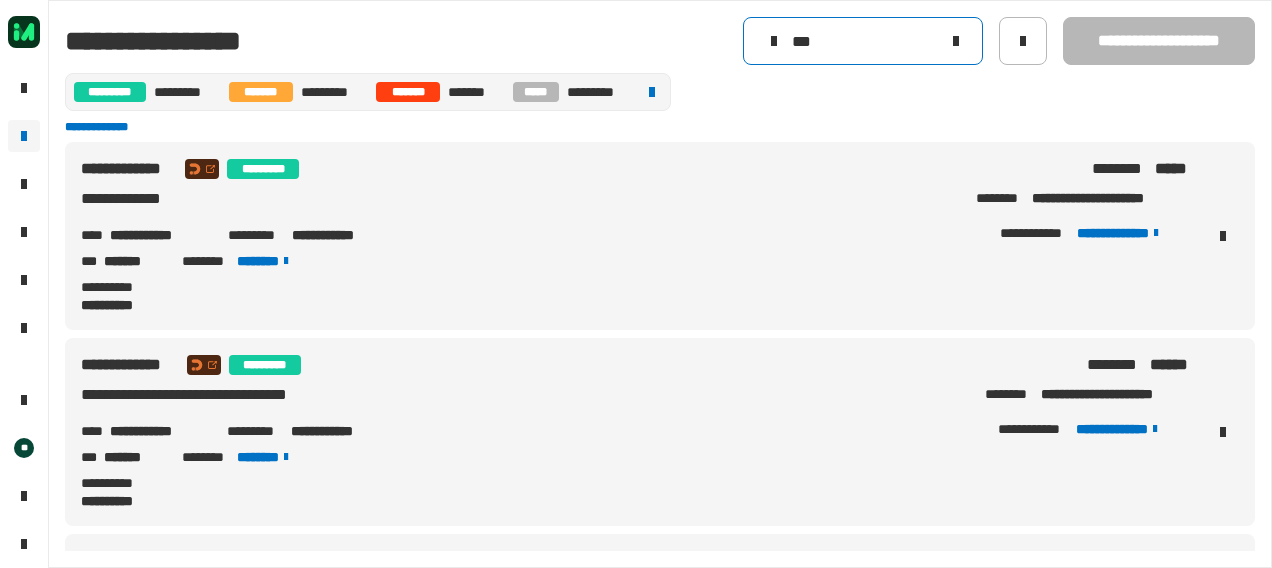 click on "***" 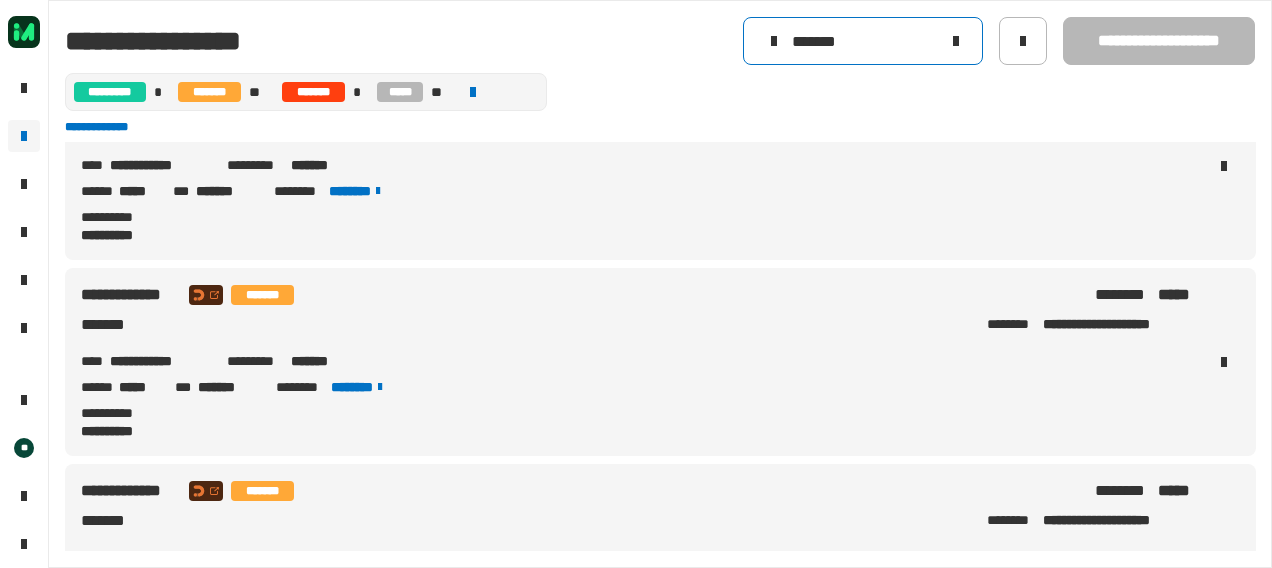 scroll, scrollTop: 1245, scrollLeft: 0, axis: vertical 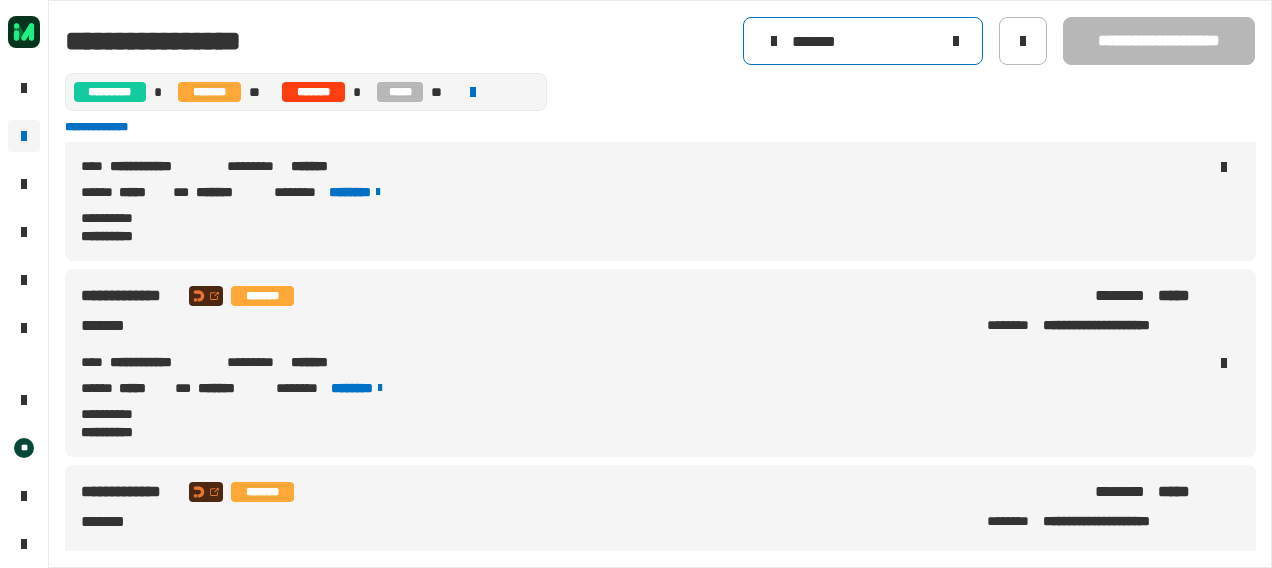 type on "*******" 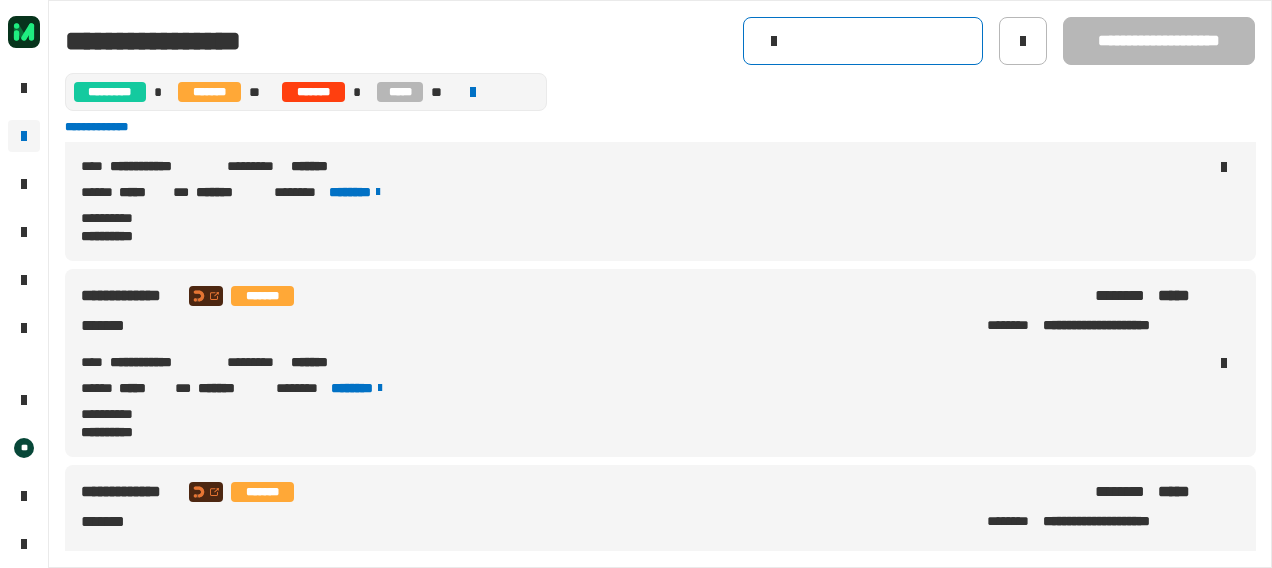 scroll, scrollTop: 0, scrollLeft: 0, axis: both 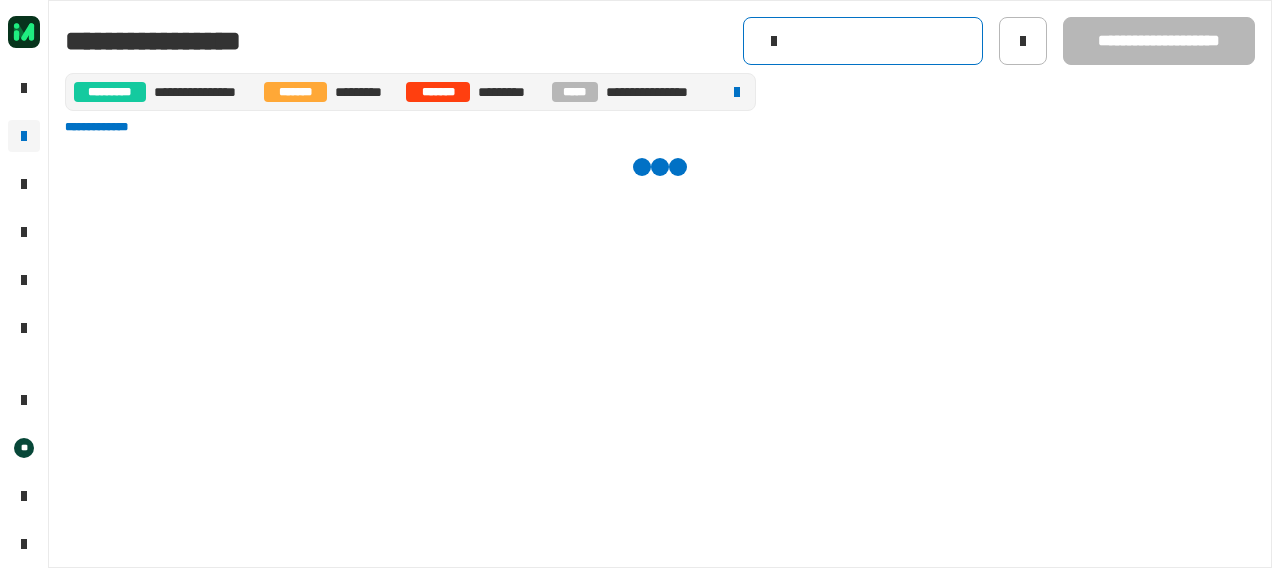 click 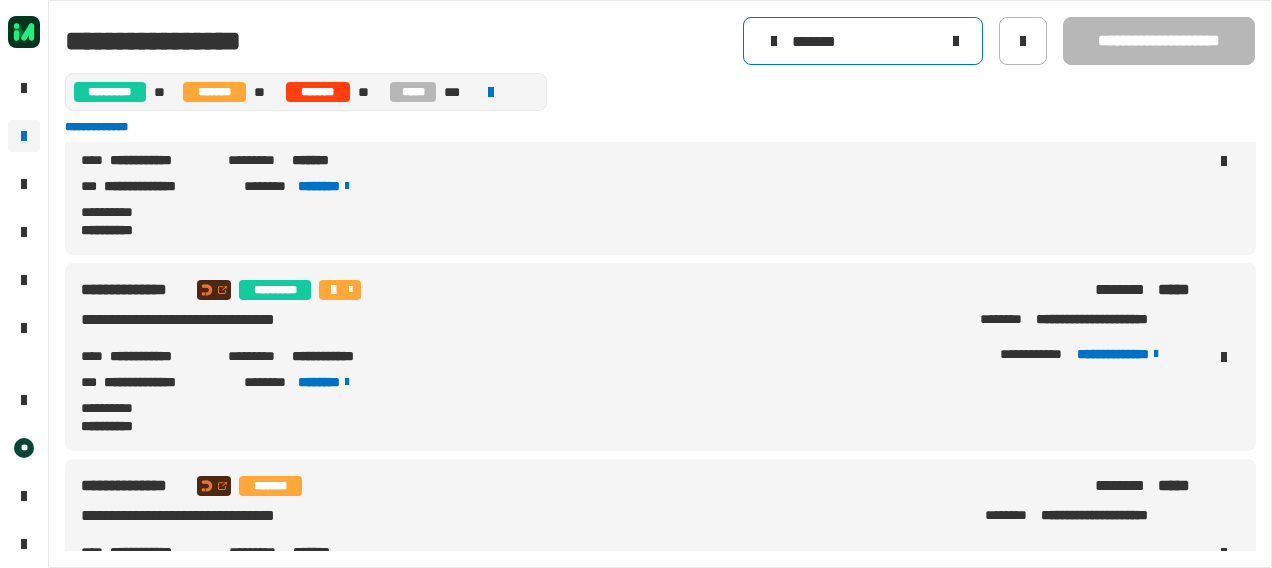 scroll, scrollTop: 2432, scrollLeft: 0, axis: vertical 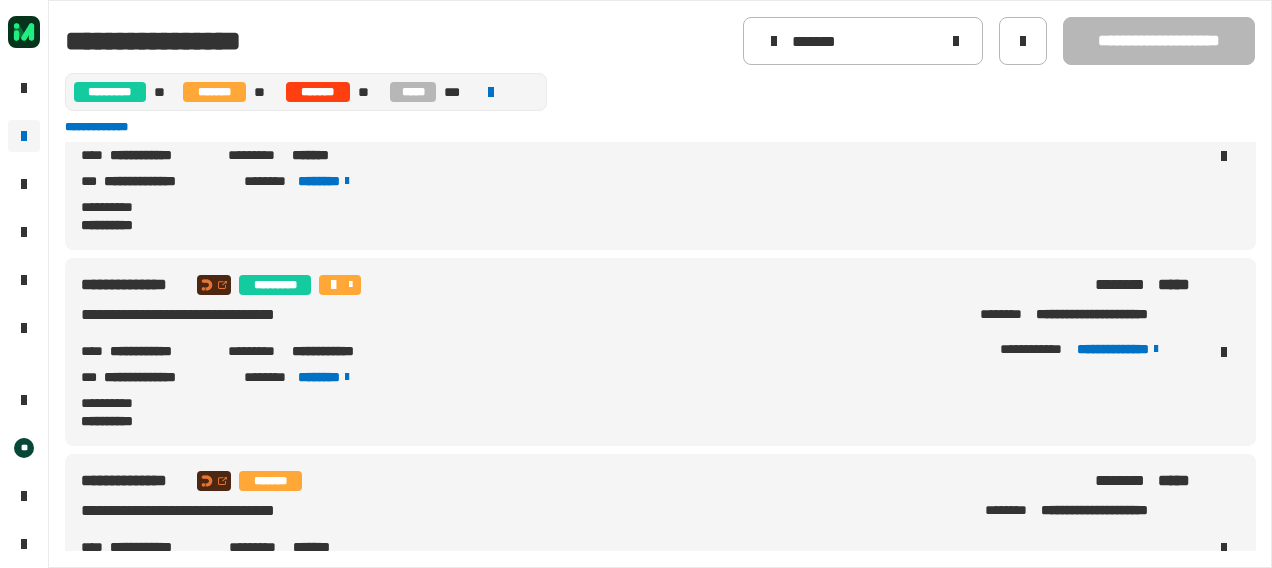 click on "**********" at bounding box center [636, 155] 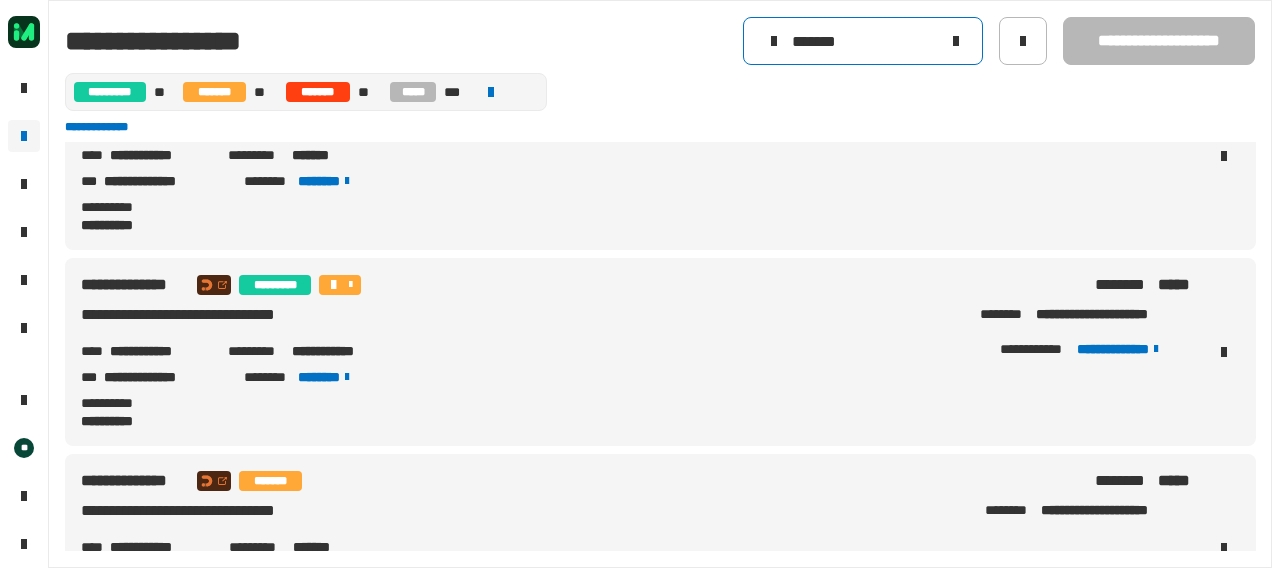 click on "*******" 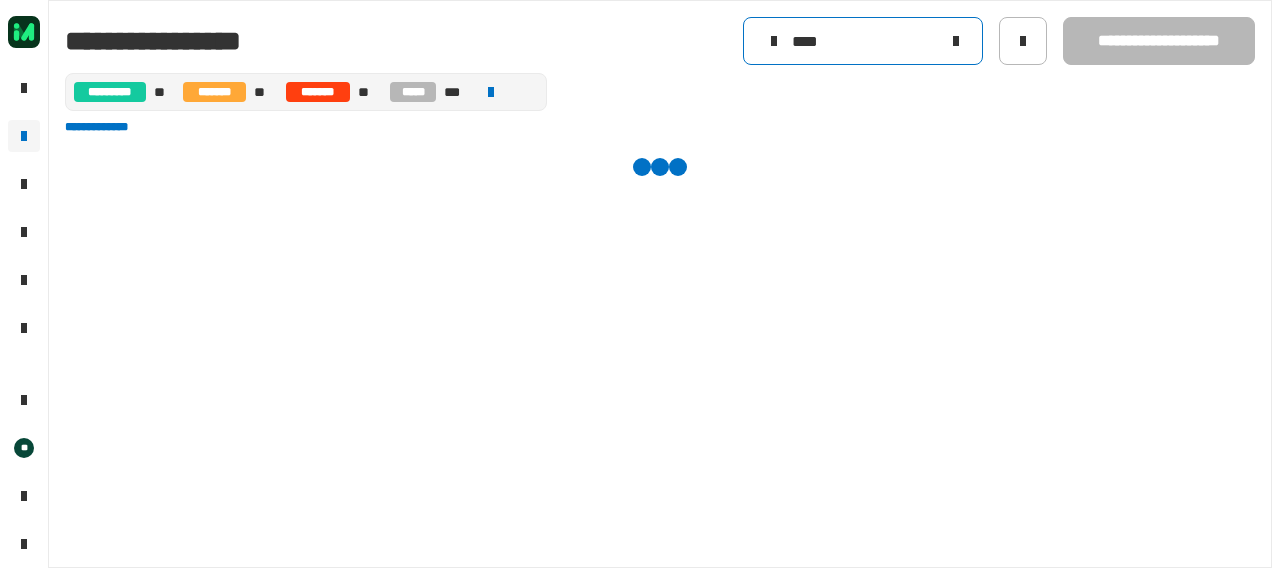 scroll, scrollTop: 0, scrollLeft: 0, axis: both 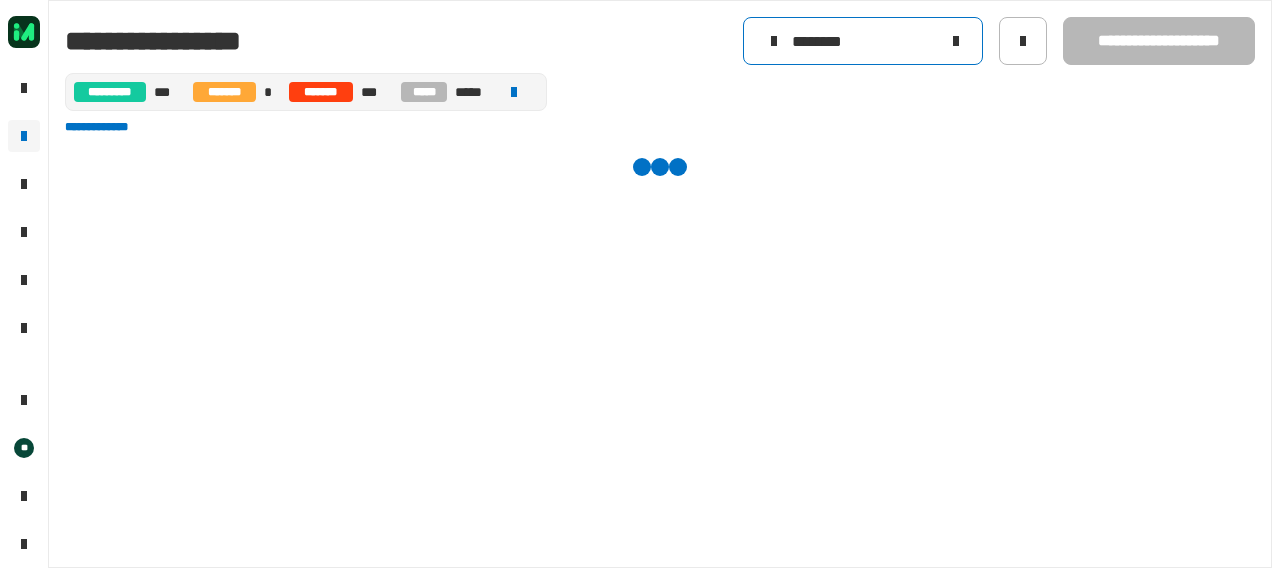 type on "********" 